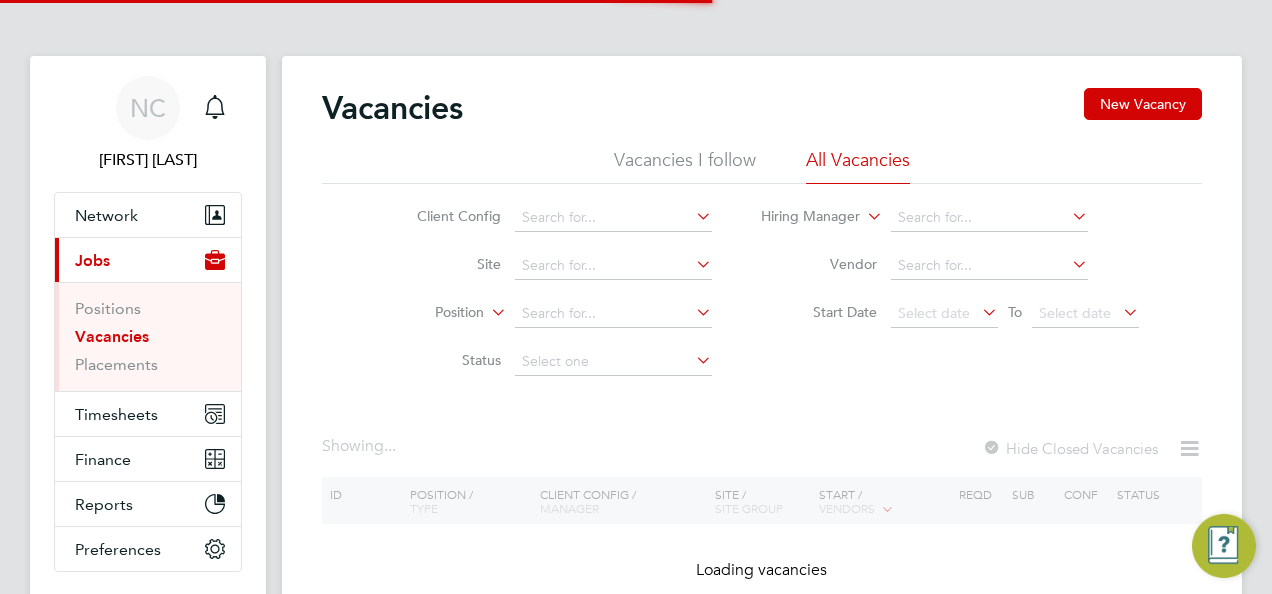 scroll, scrollTop: 0, scrollLeft: 0, axis: both 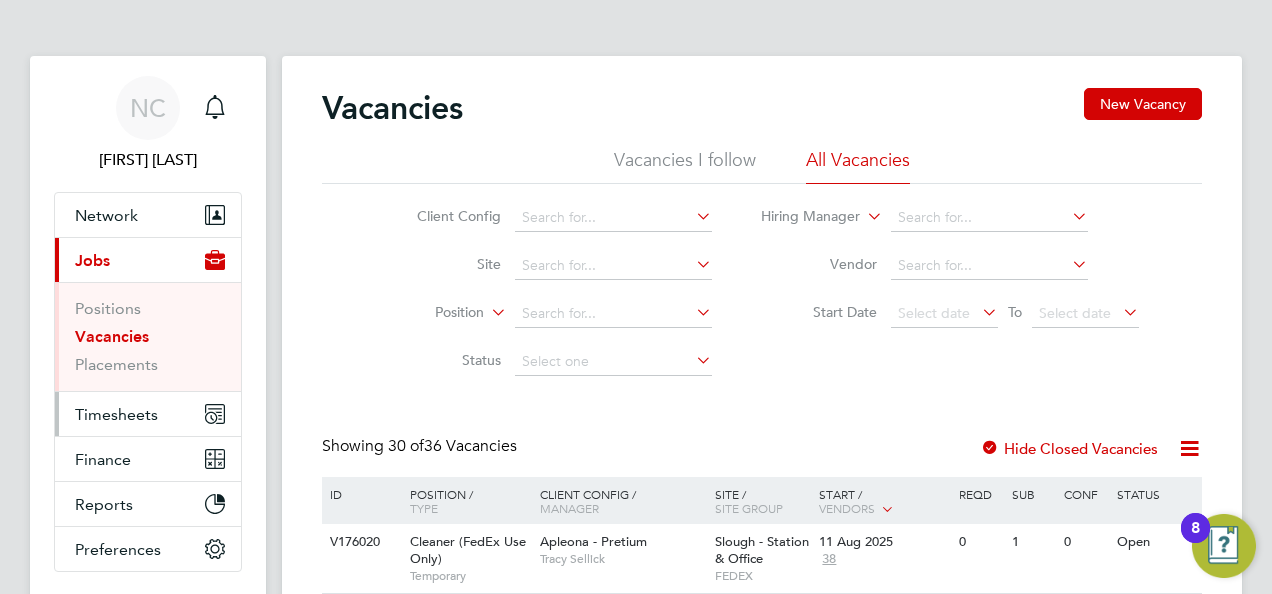 click on "Timesheets" at bounding box center [116, 414] 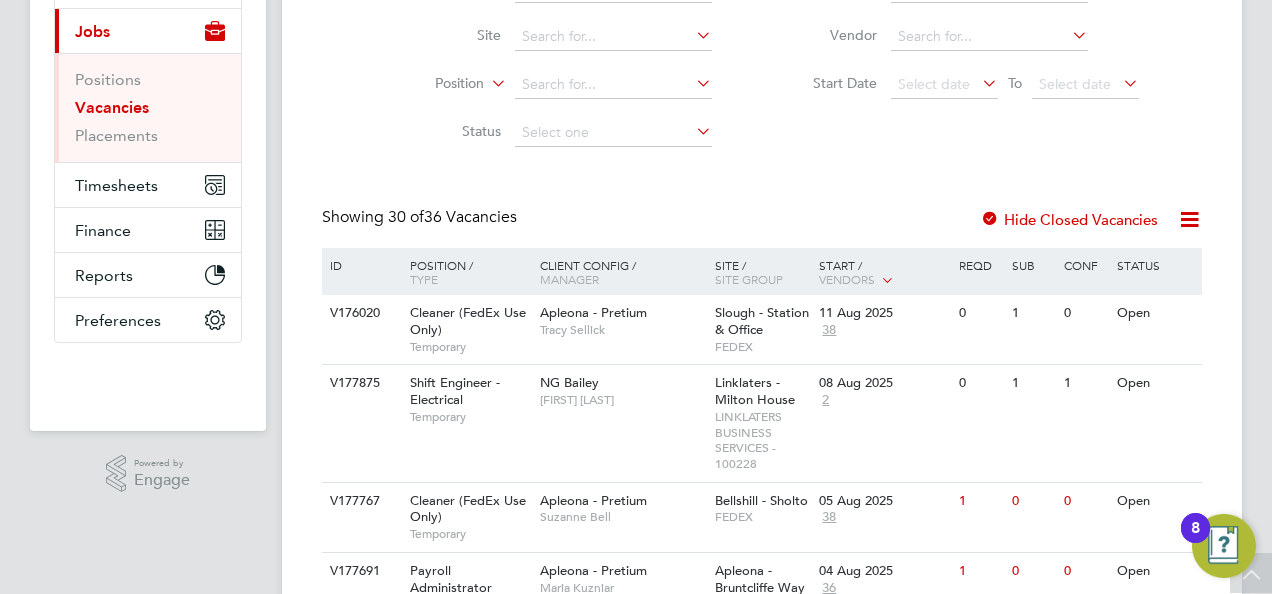 scroll, scrollTop: 236, scrollLeft: 0, axis: vertical 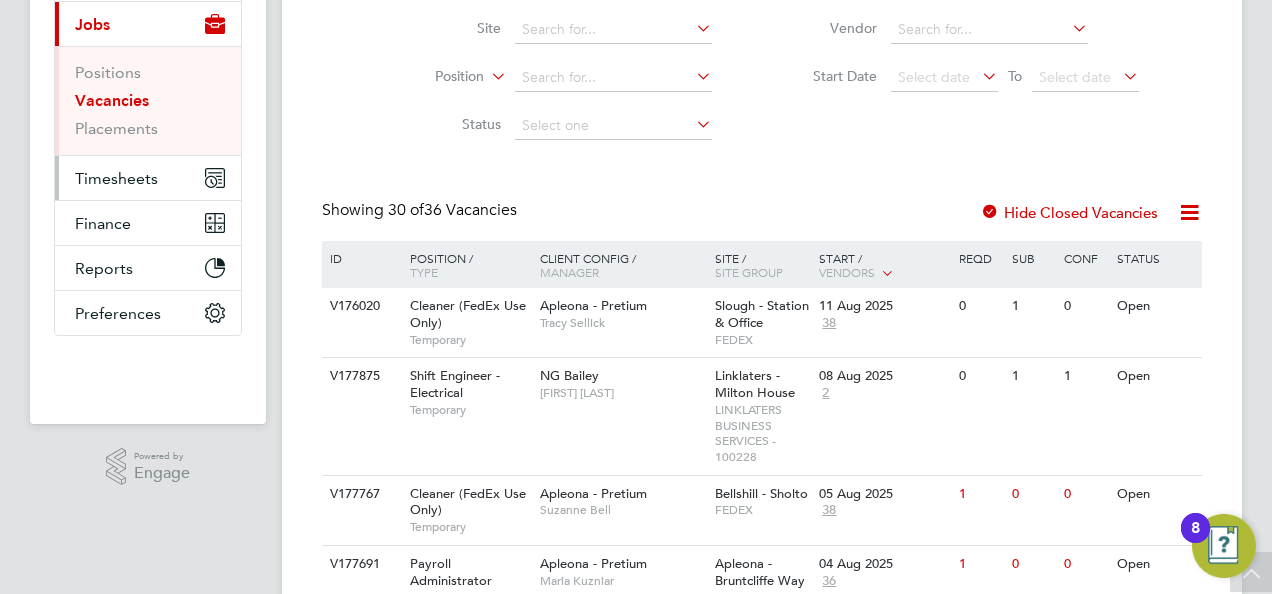 click 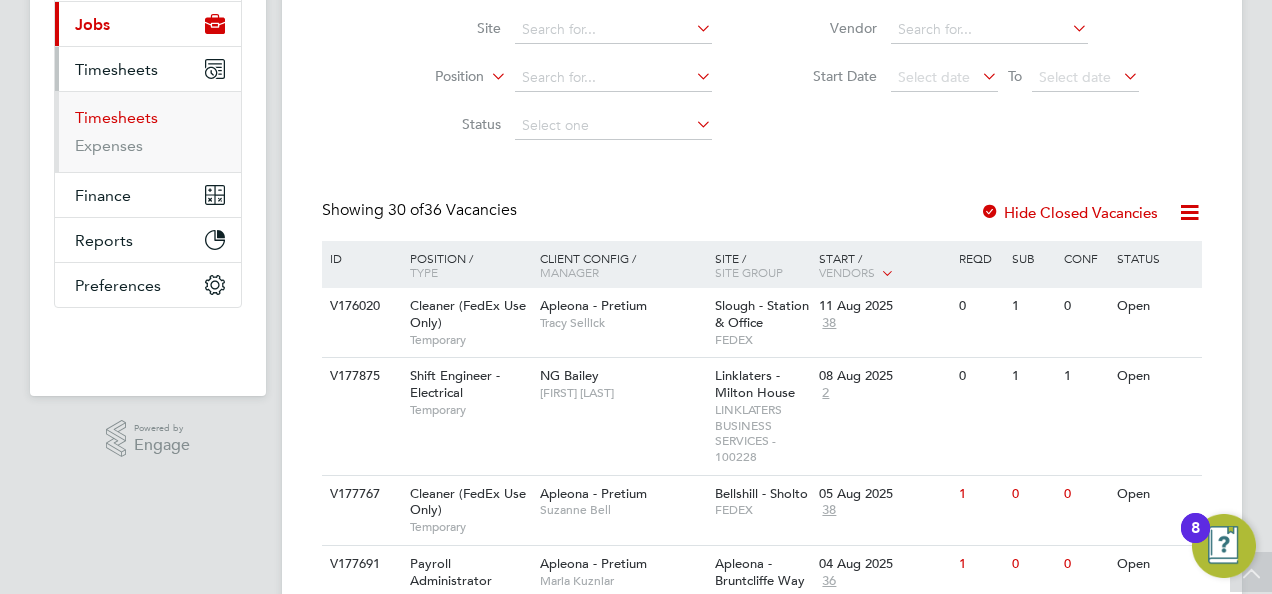 click on "Timesheets" at bounding box center (116, 117) 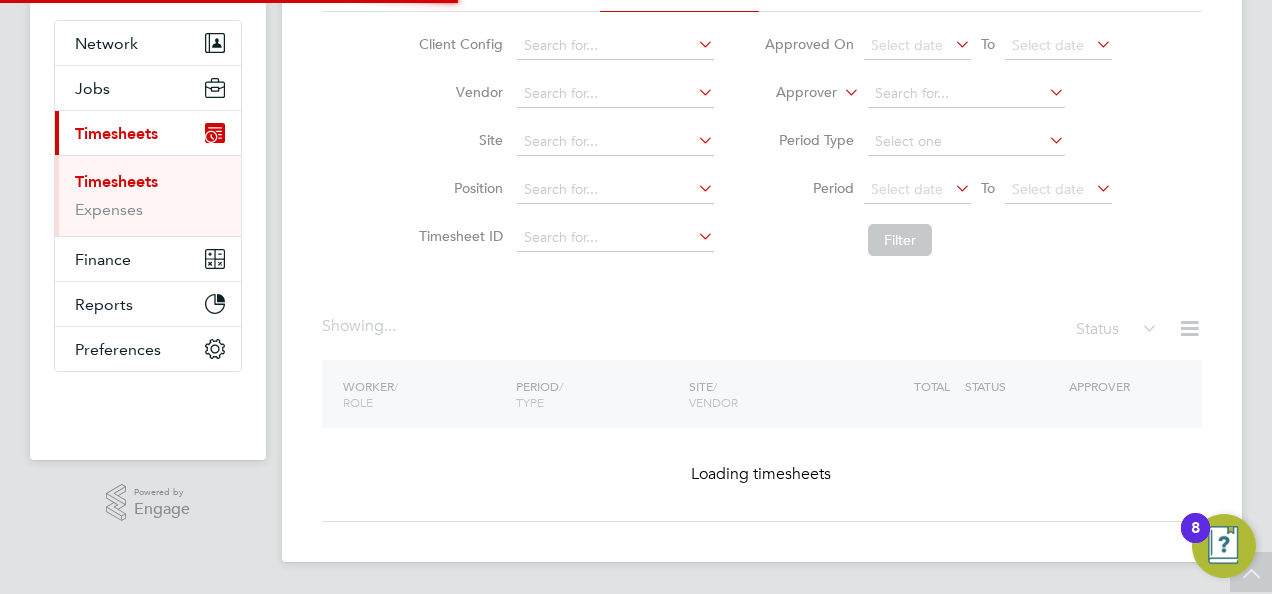 scroll, scrollTop: 0, scrollLeft: 0, axis: both 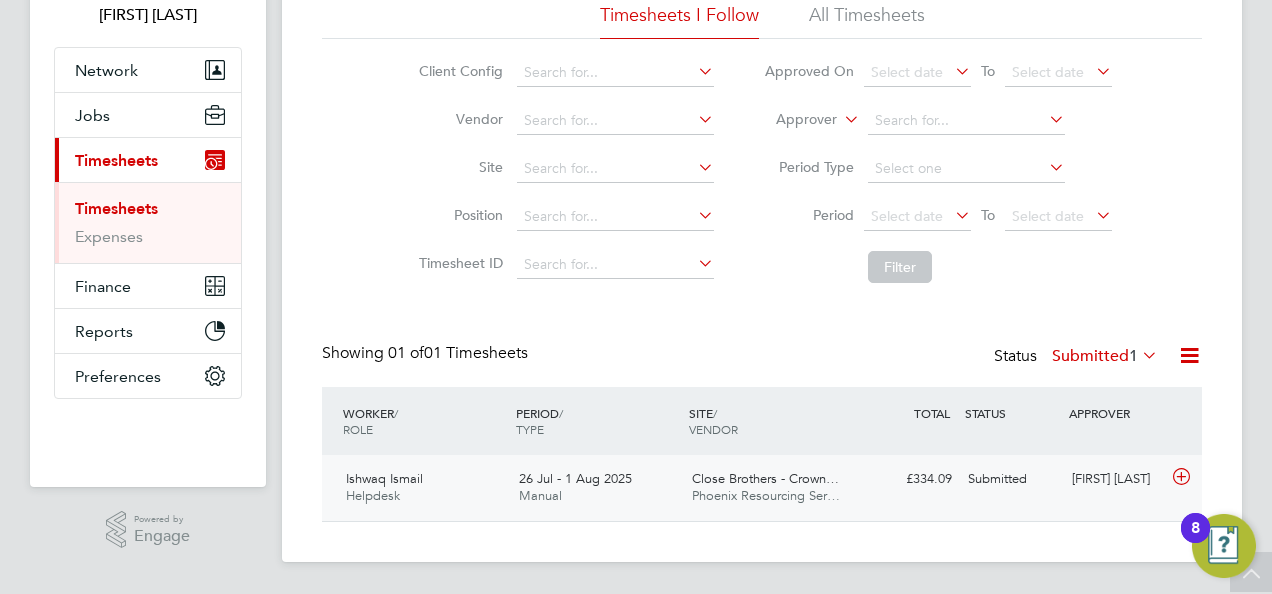 click on "Ishwaq Ismail Helpdesk   26 Jul - 1 Aug 2025 26 Jul - 1 Aug 2025 Manual Close Brothers - Crown… Phoenix Resourcing Ser… £334.09 Submitted Submitted Dean Woodcock-Davis" 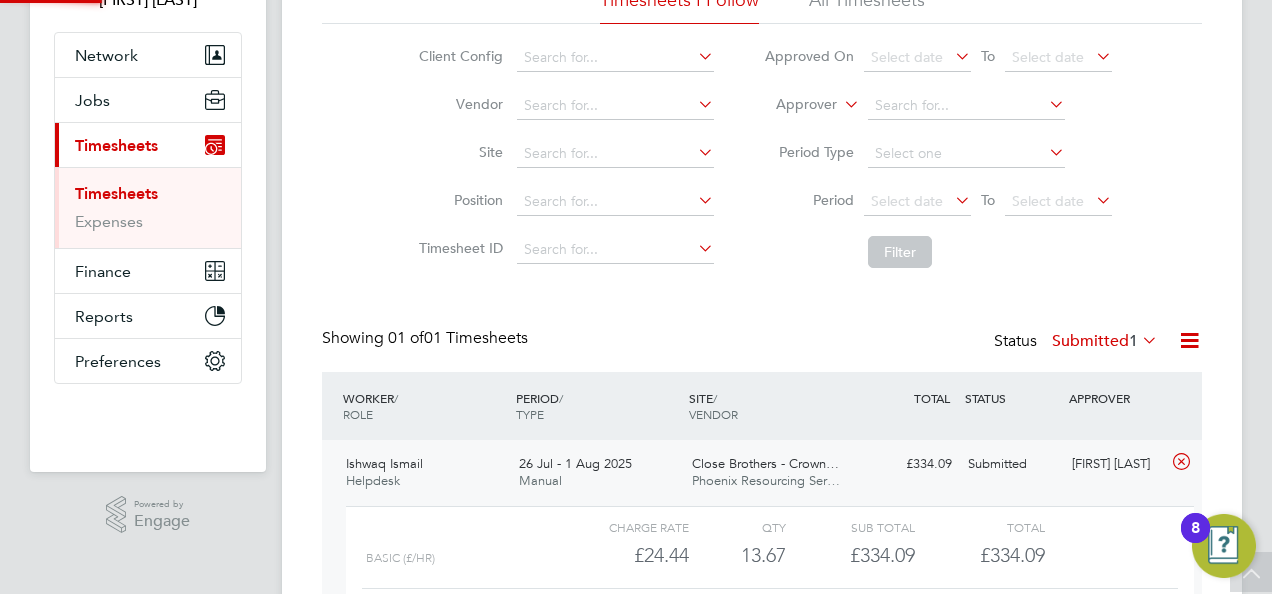 scroll, scrollTop: 10, scrollLeft: 10, axis: both 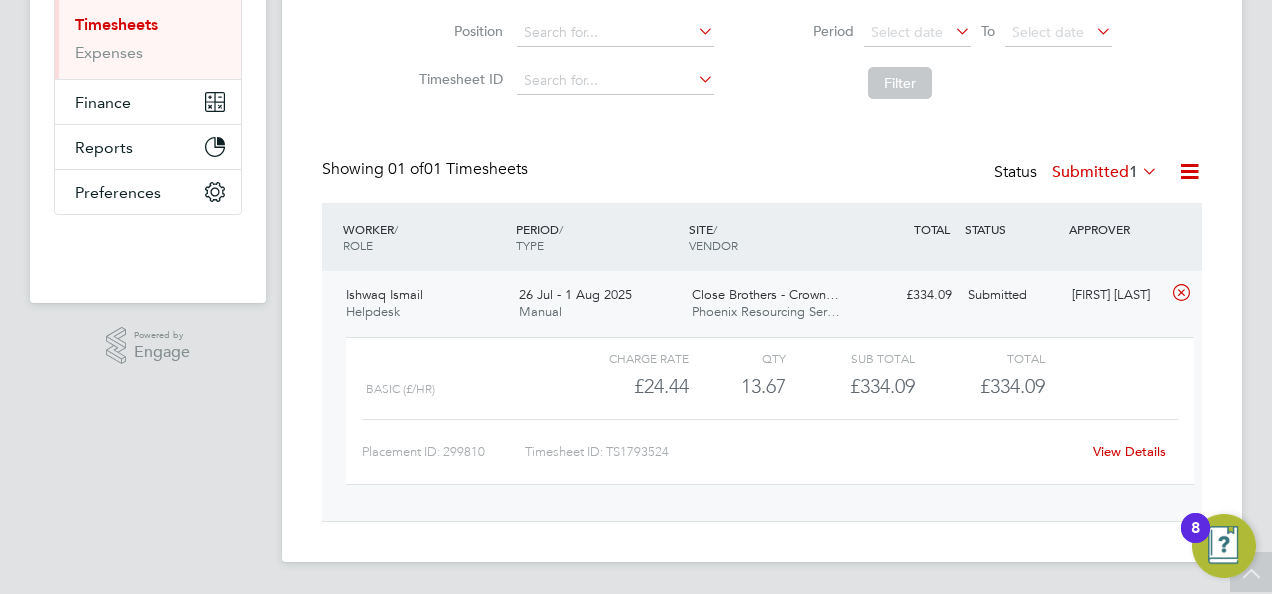click on "Submitted  1" 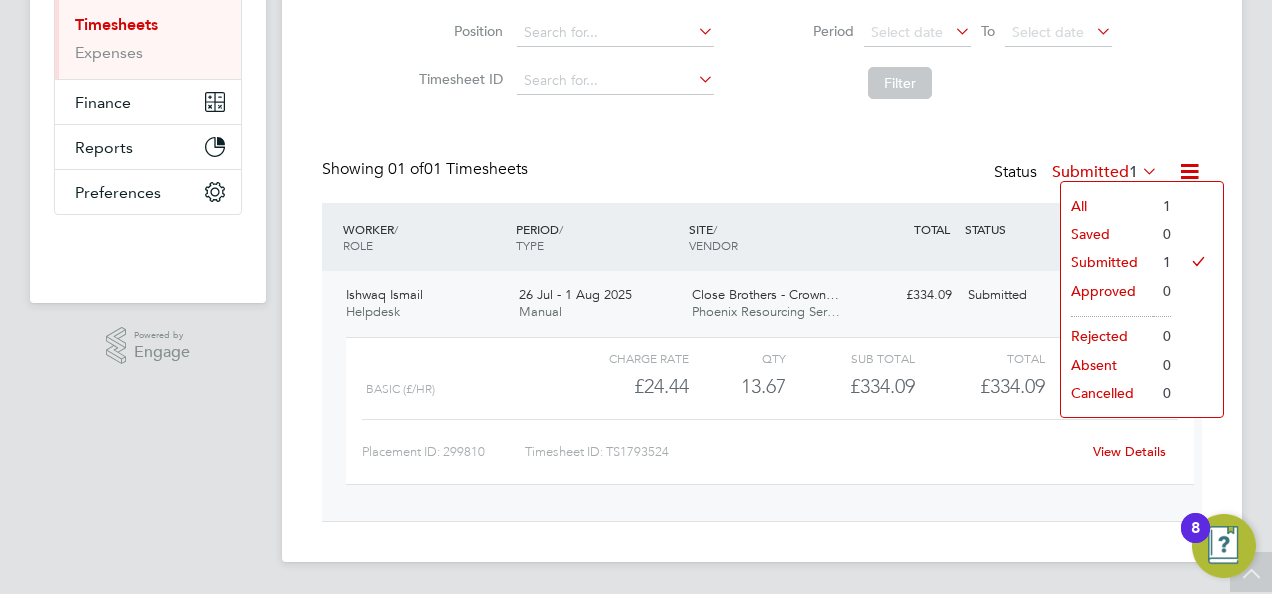 click on "Timesheets New Timesheet Timesheets I Follow All Timesheets Client Config   Vendor   Site   Position   Timesheet ID   Approved On
Select date
To
Select date
Approver     Period Type   Period
Select date
To
Select date
Filter Showing   01 of  01 Timesheets Status  Submitted  1  WORKER  / ROLE WORKER  / PERIOD PERIOD  / TYPE SITE  / VENDOR TOTAL   TOTAL  / STATUS STATUS APPROVER Ishwaq Ismail Helpdesk   26 Jul - 1 Aug 2025 26 Jul - 1 Aug 2025 Manual Close Brothers - Crown… Phoenix Resourcing Ser… £334.09 Submitted Submitted Dean Woodcock-Davis   Charge rate QTY Sub Total Total Basic (£/HR)     £24.44 13.67 13.67 14 £334.09 £334.09 Placement ID: 299810 Timesheet ID: TS1793524 View Details Show   more" 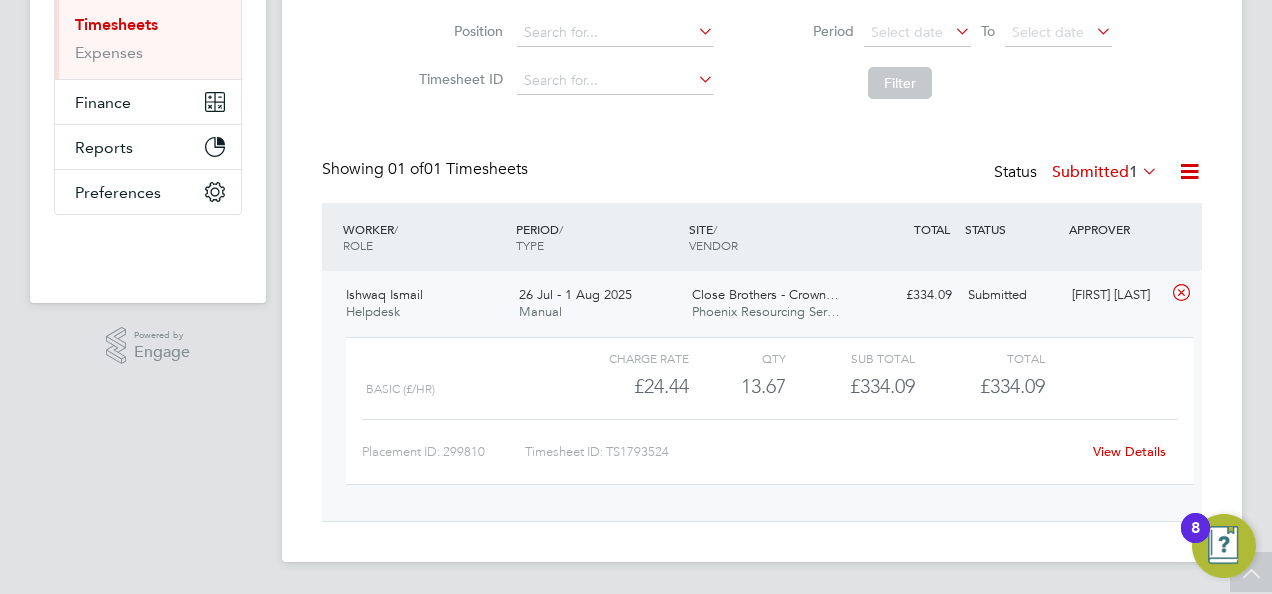 click on "View Details" 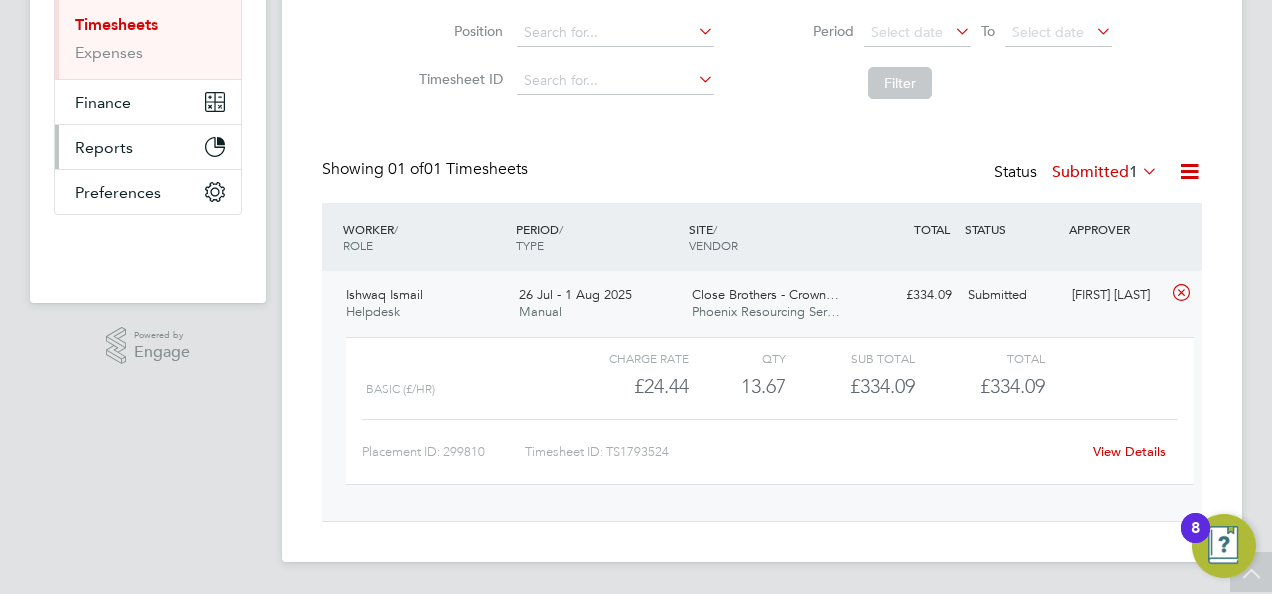 scroll, scrollTop: 102, scrollLeft: 0, axis: vertical 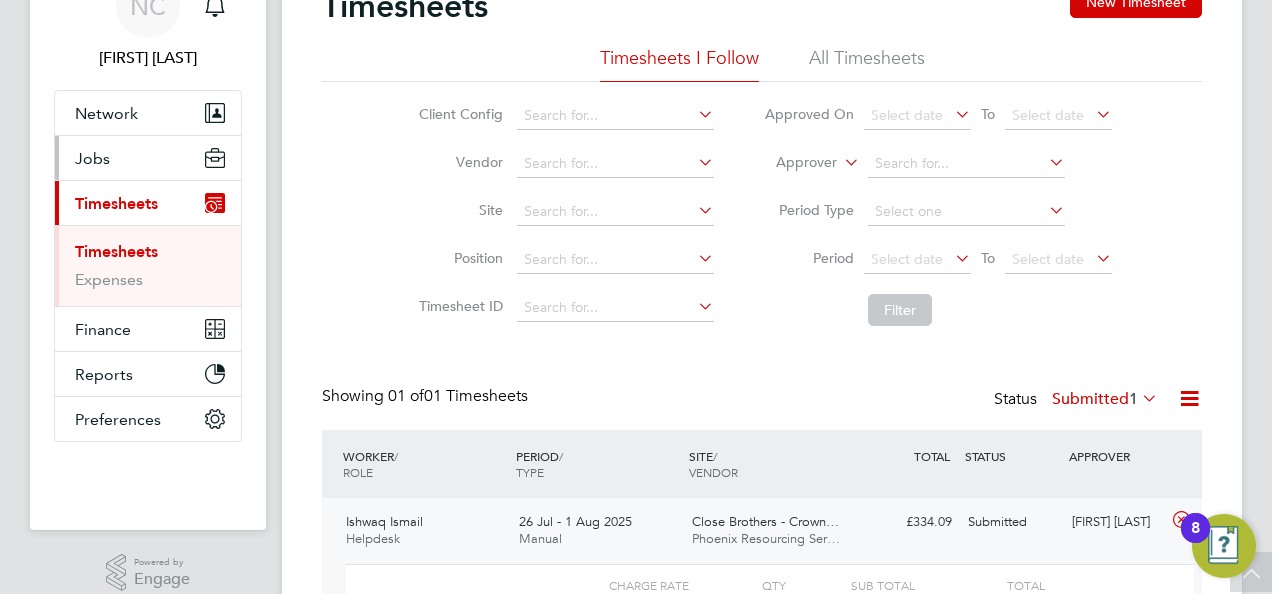 click on "Jobs" at bounding box center [92, 158] 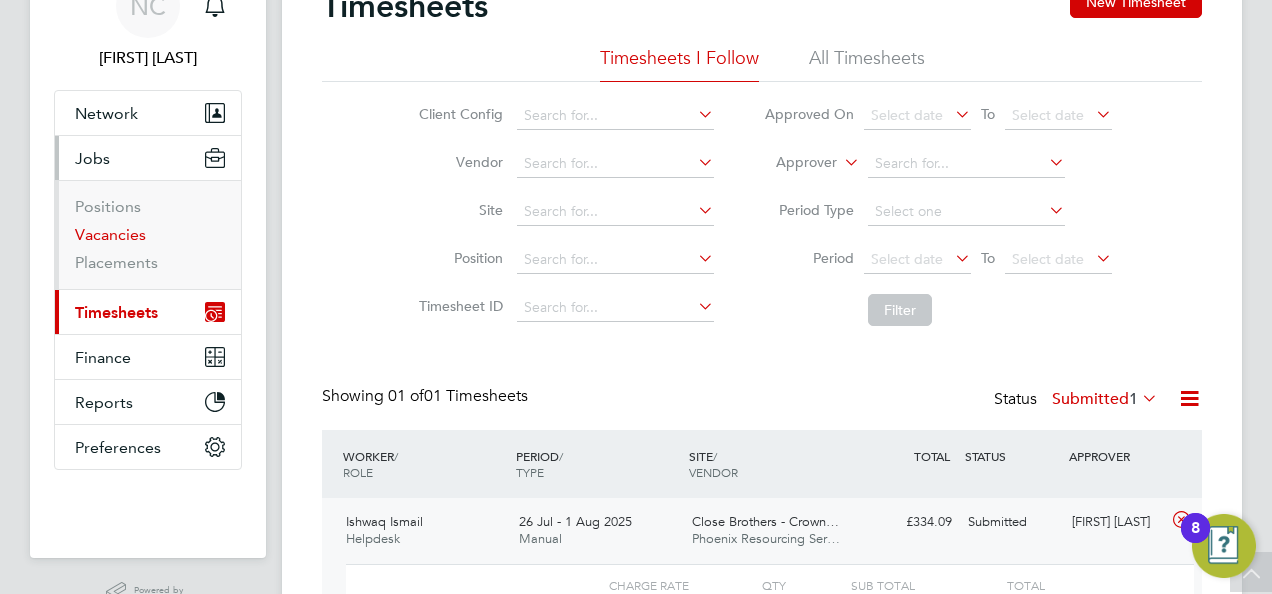 click on "Vacancies" at bounding box center (110, 234) 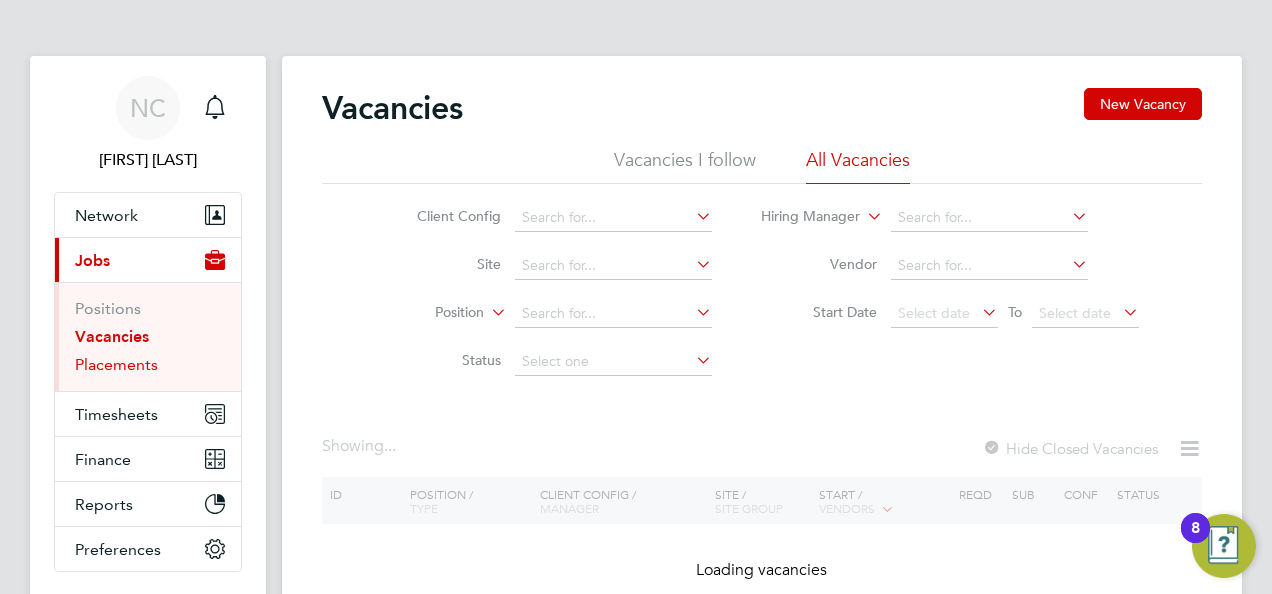click on "Placements" at bounding box center [116, 364] 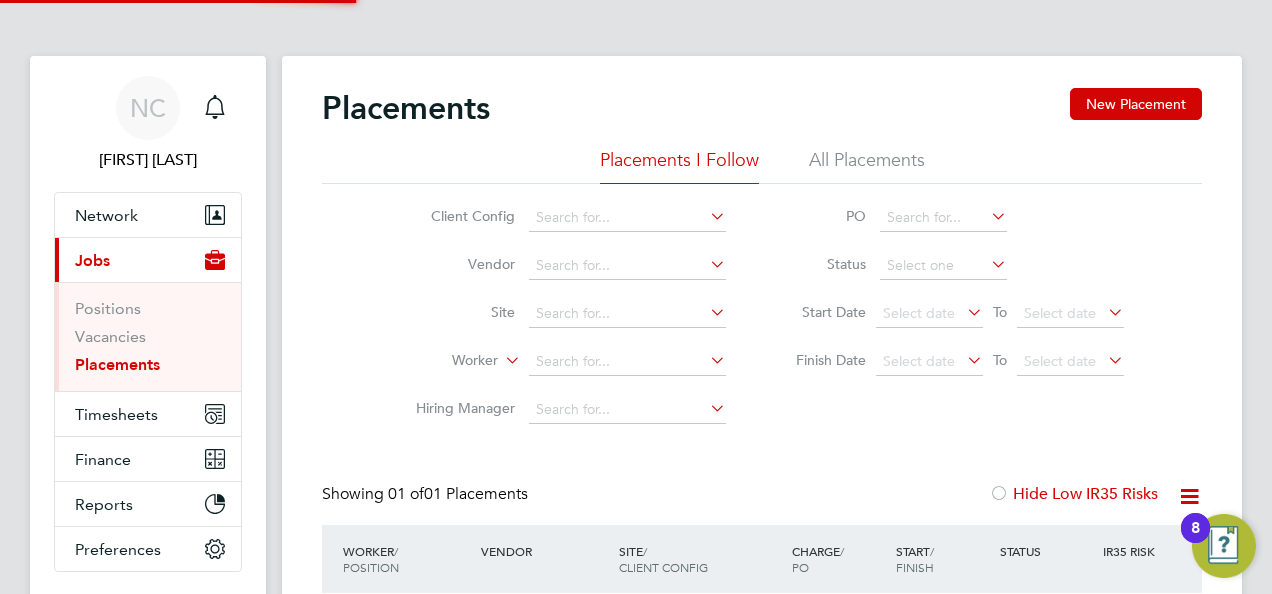 scroll, scrollTop: 10, scrollLeft: 10, axis: both 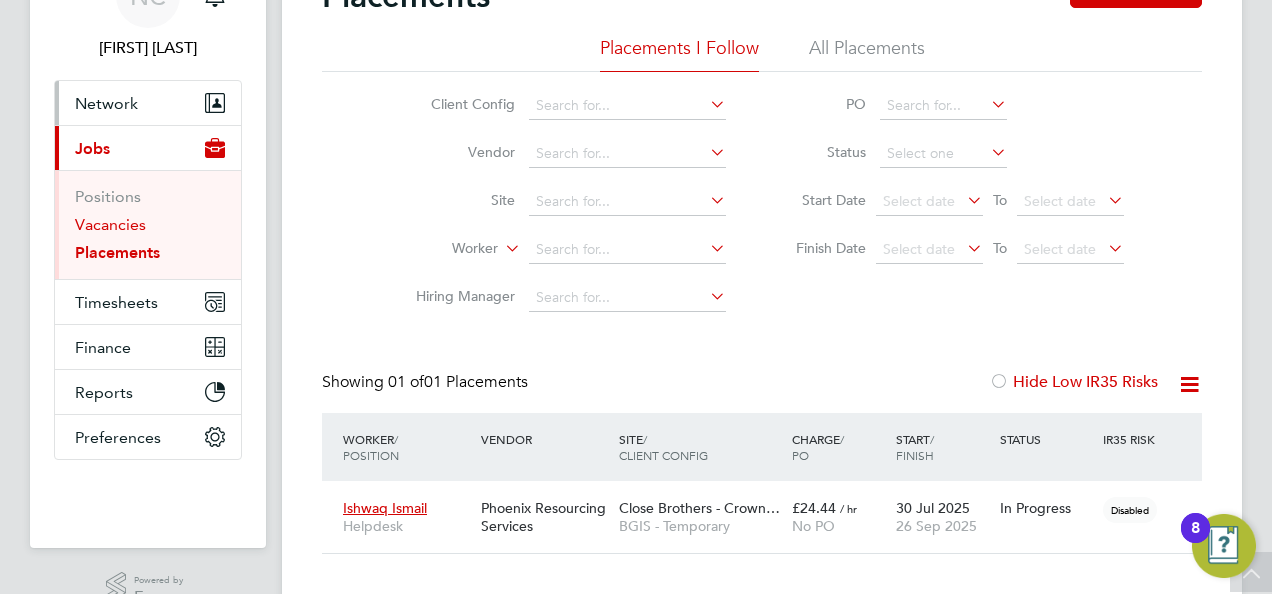 click on "Vacancies" at bounding box center [110, 224] 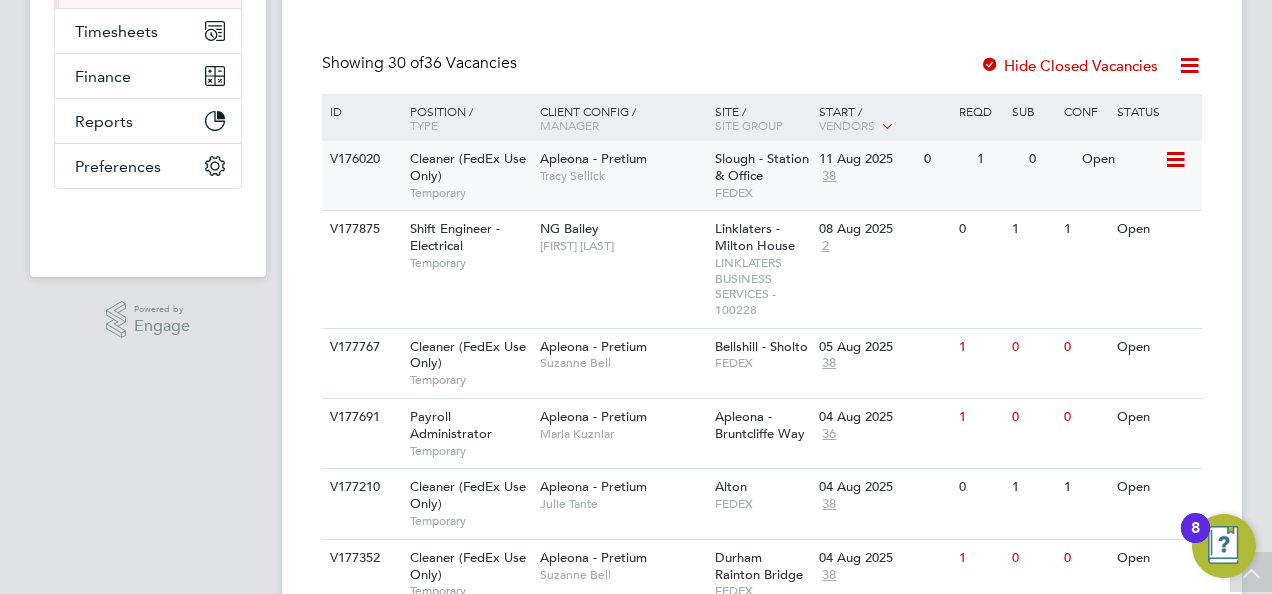 scroll, scrollTop: 387, scrollLeft: 0, axis: vertical 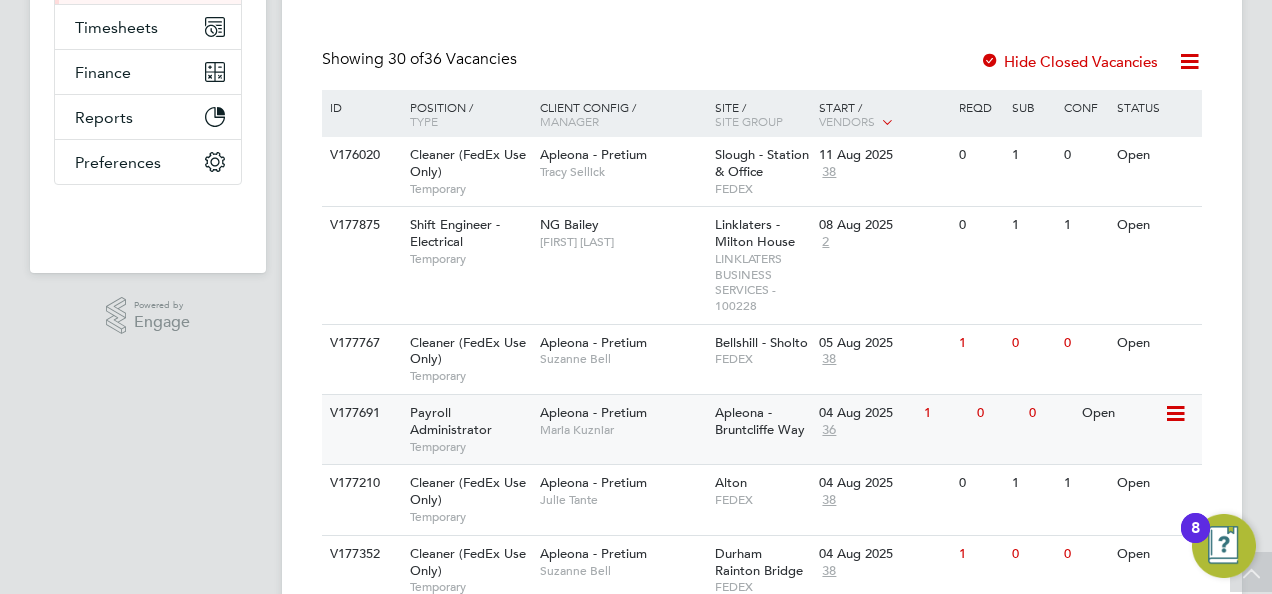 click on "Maria Kuzniar" 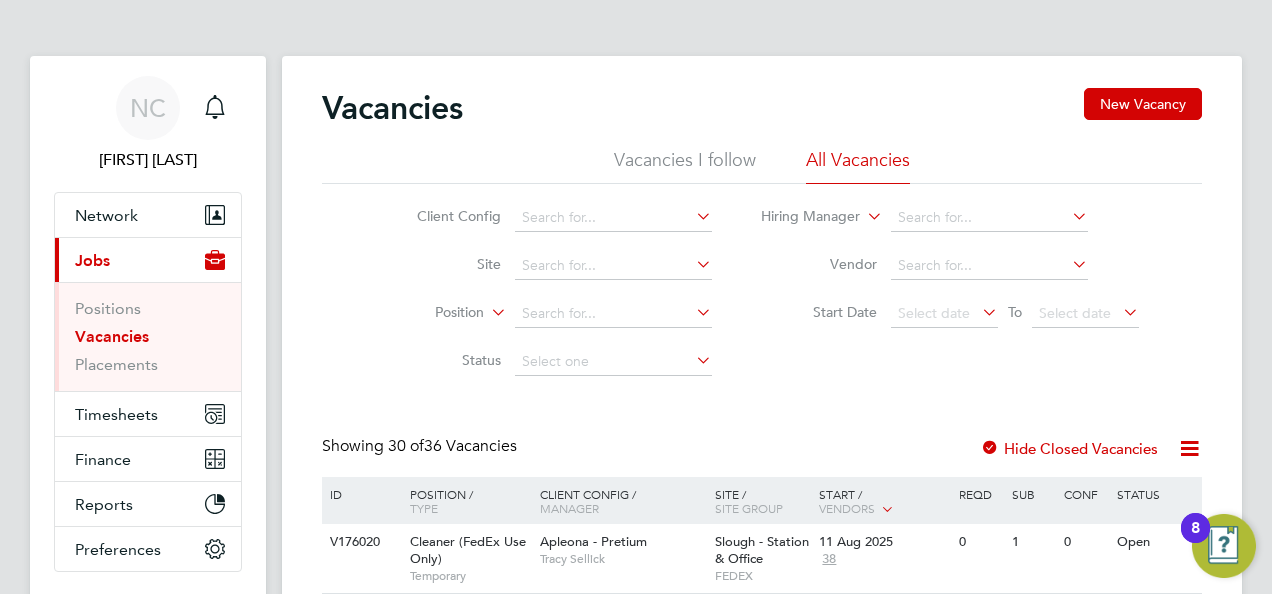scroll, scrollTop: 300, scrollLeft: 0, axis: vertical 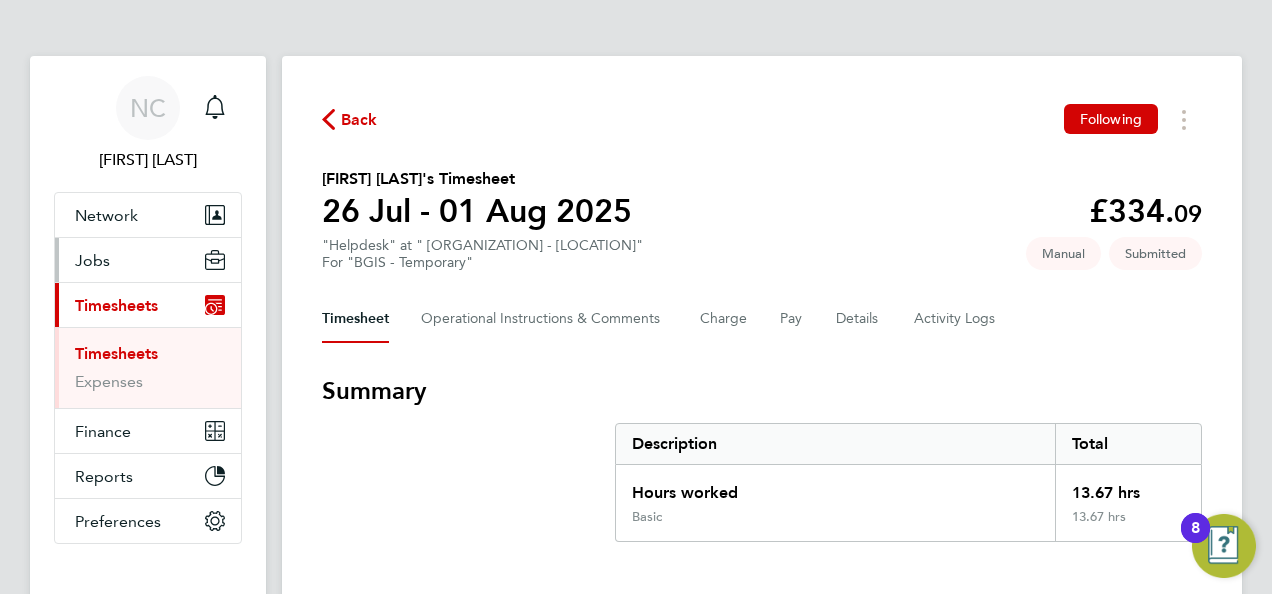 click on "Jobs" at bounding box center (148, 260) 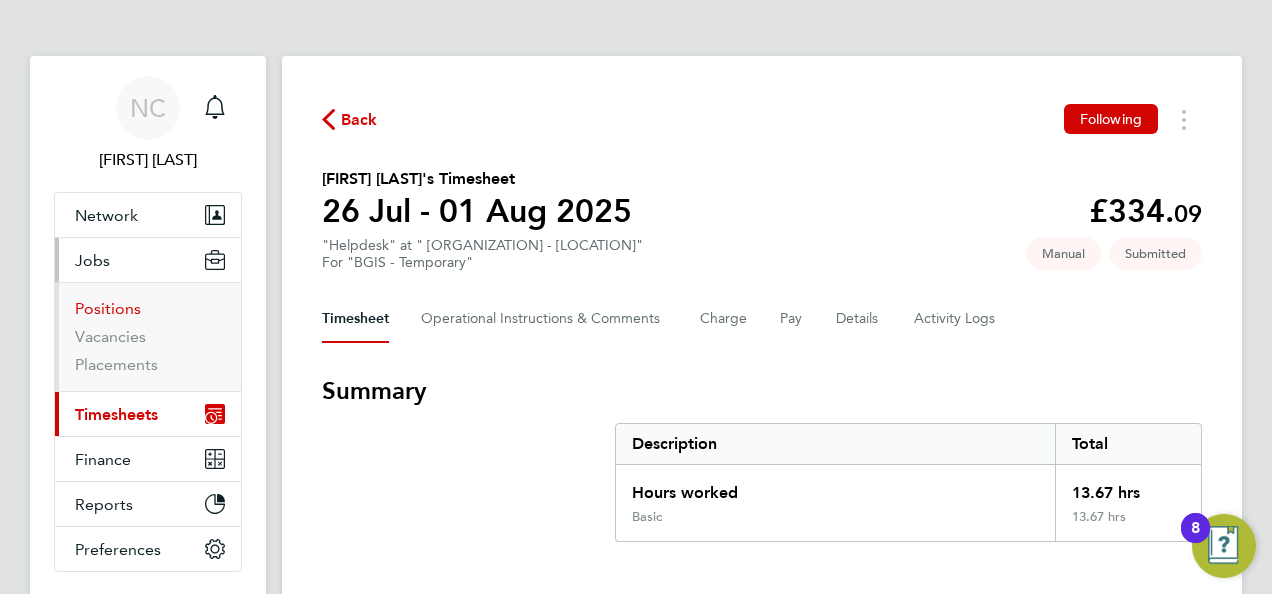 click on "Positions" at bounding box center (108, 308) 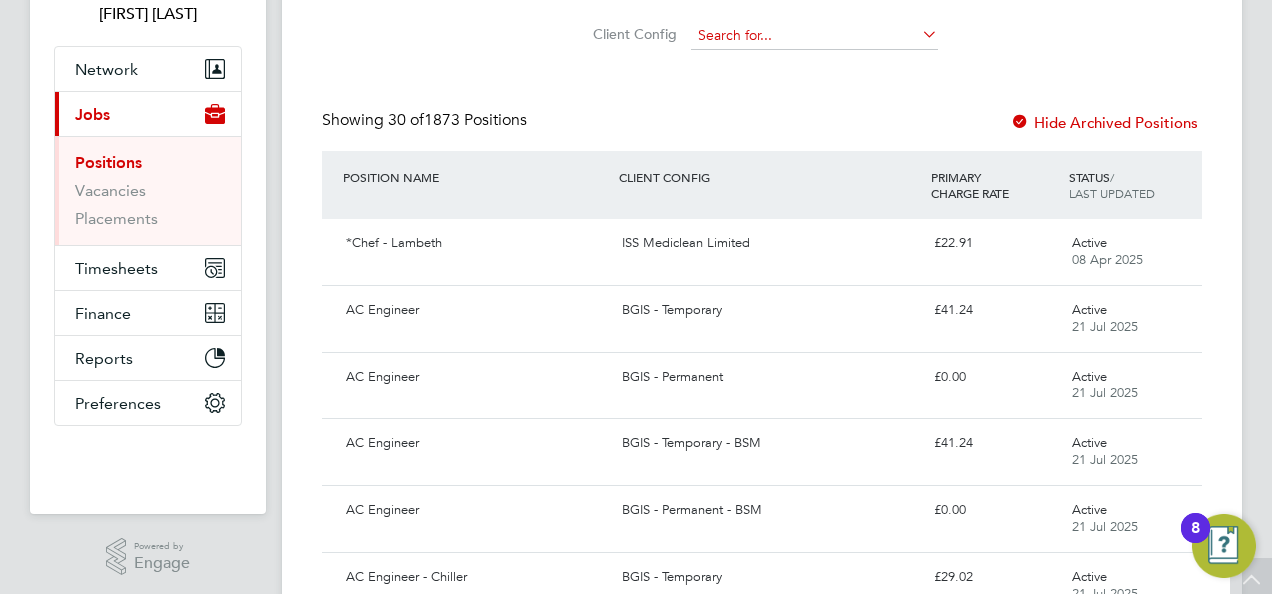 scroll, scrollTop: 168, scrollLeft: 0, axis: vertical 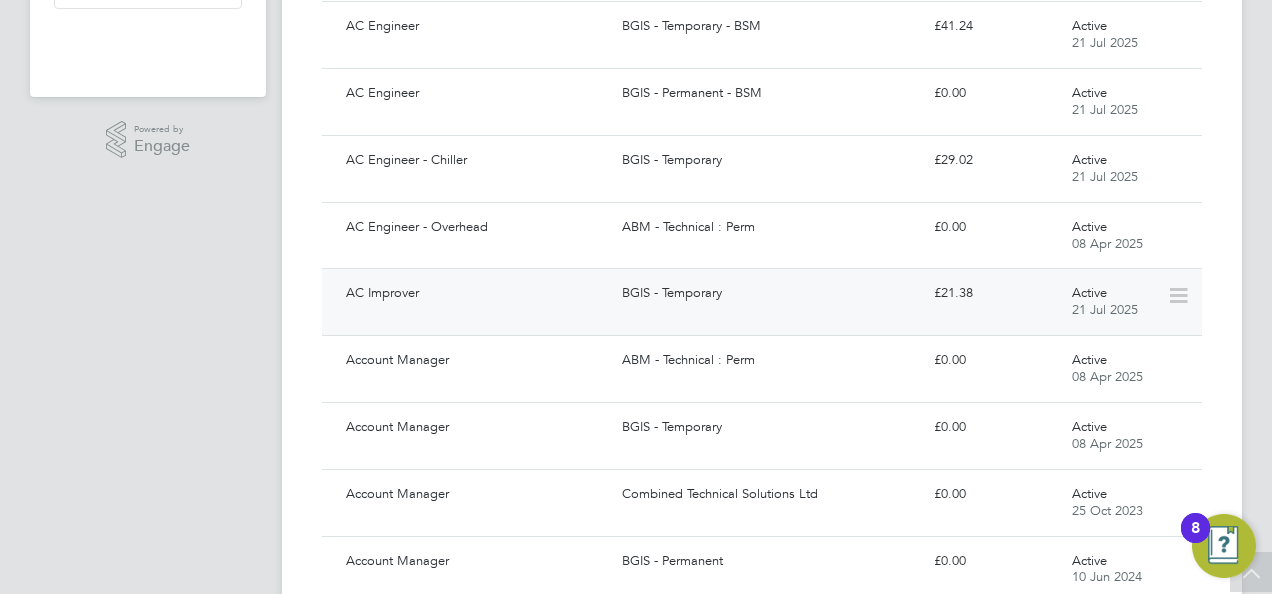 click on "BGIS - Temporary" 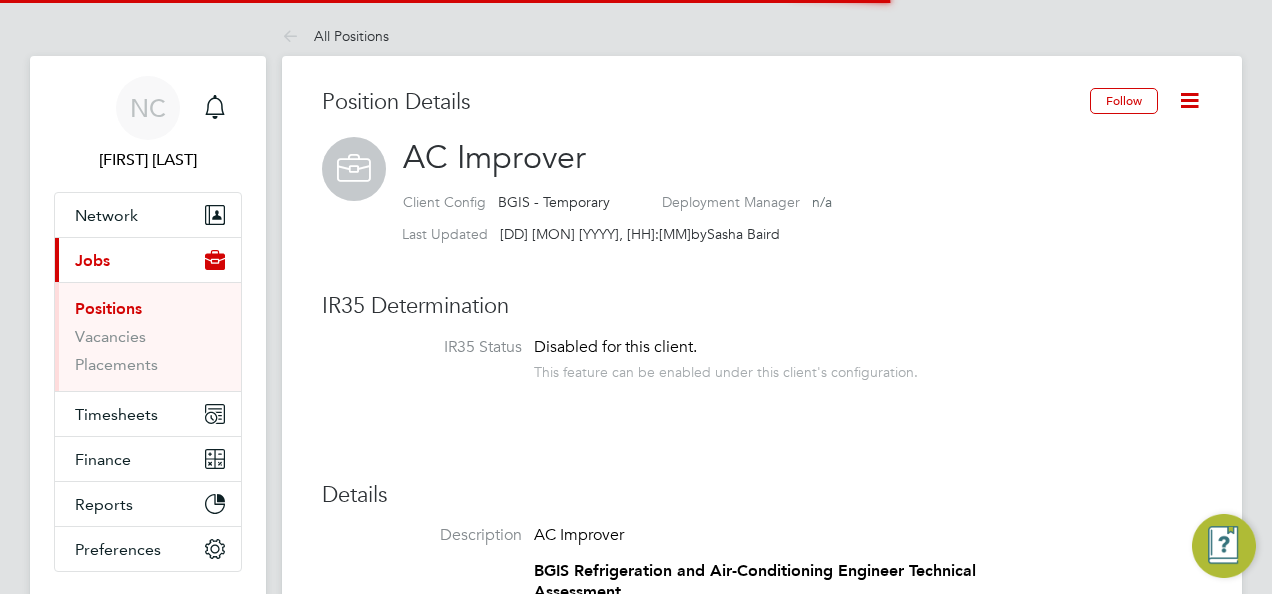 scroll, scrollTop: 0, scrollLeft: 0, axis: both 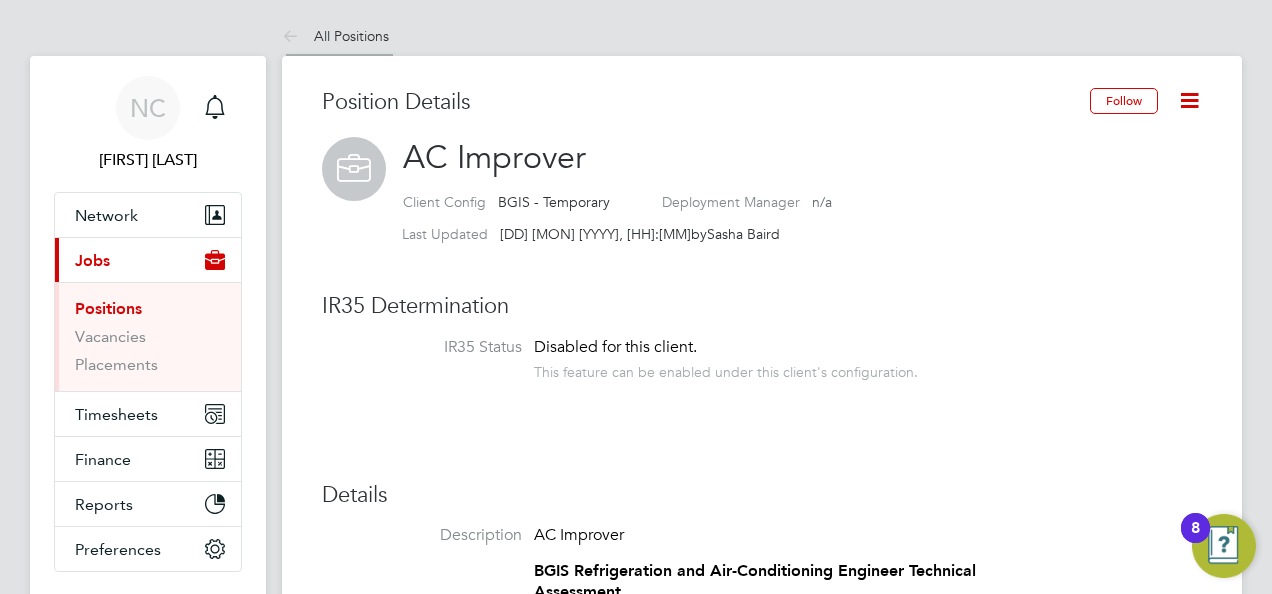 click at bounding box center (294, 37) 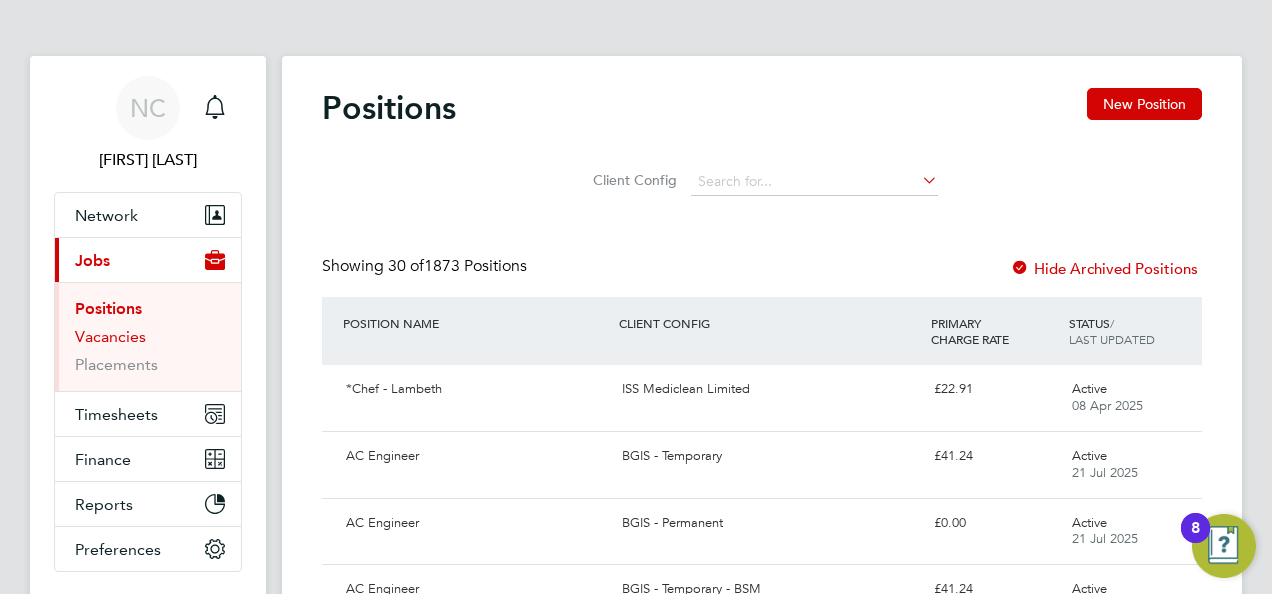 click on "Vacancies" at bounding box center (110, 336) 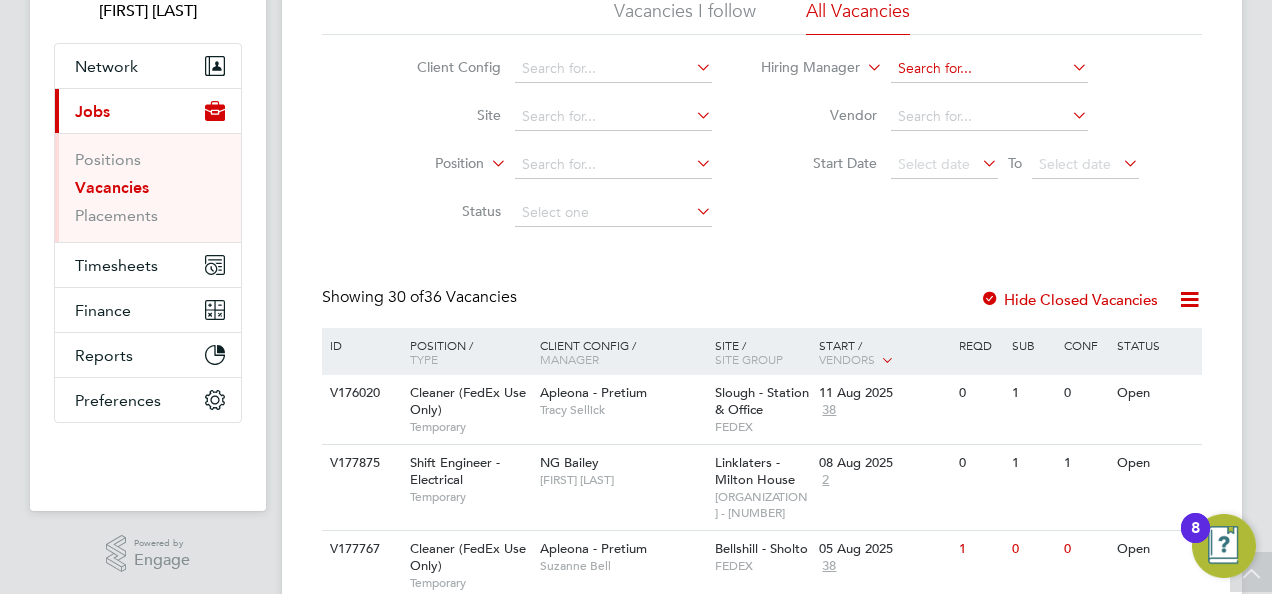 scroll, scrollTop: 183, scrollLeft: 0, axis: vertical 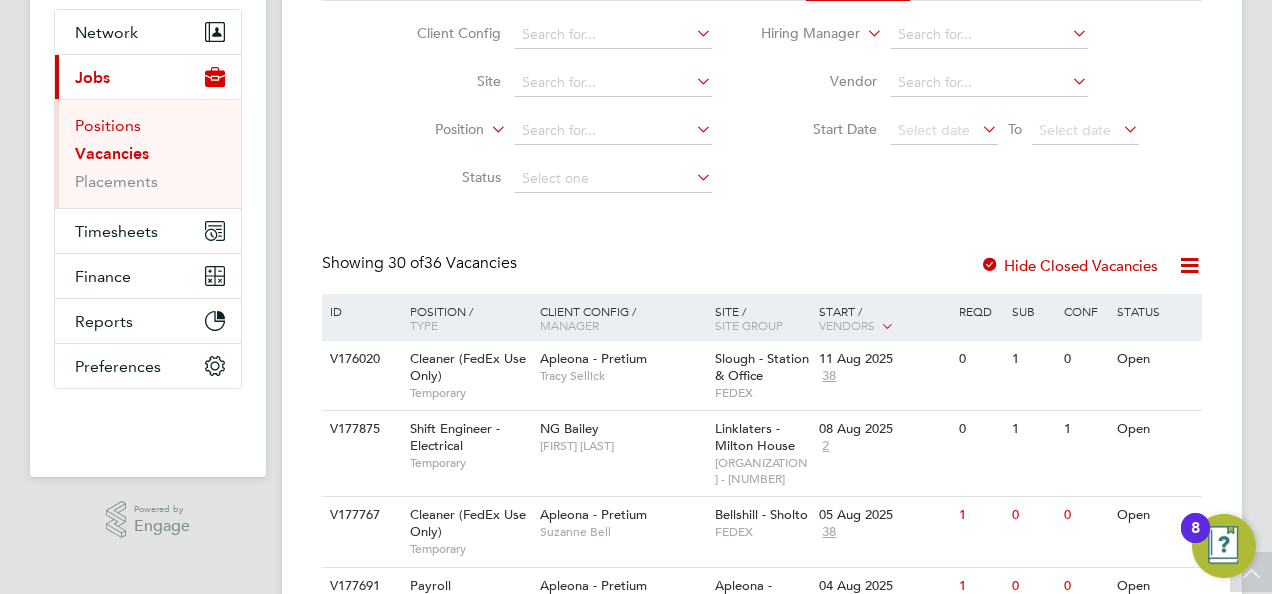 click on "Positions" at bounding box center [108, 125] 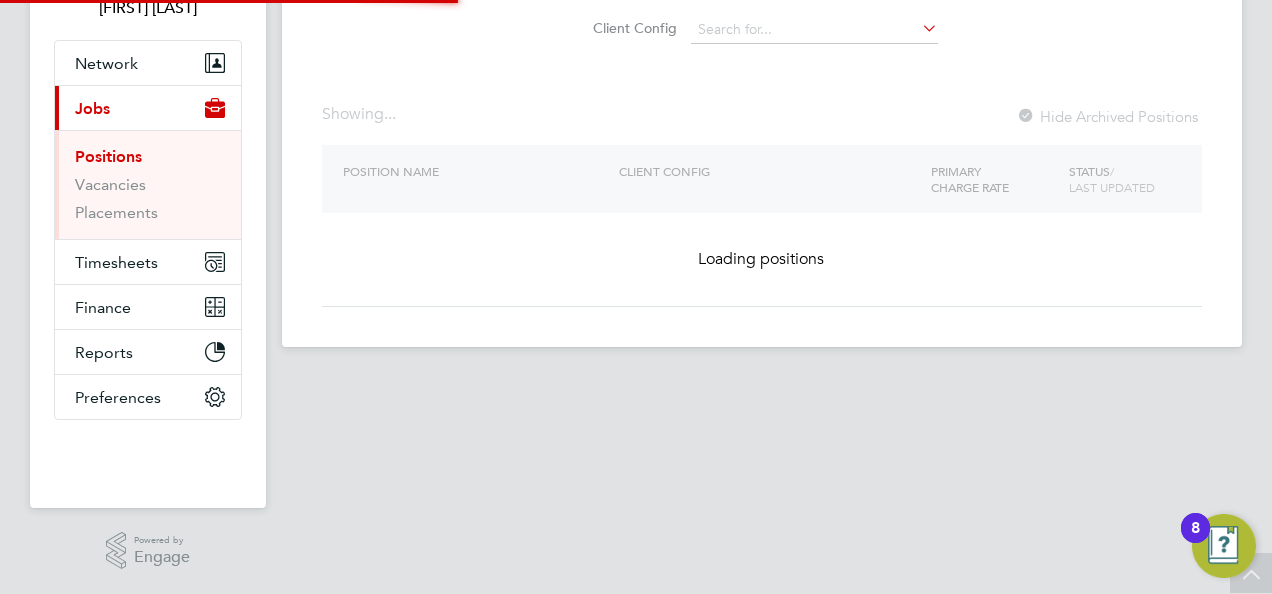 scroll, scrollTop: 0, scrollLeft: 0, axis: both 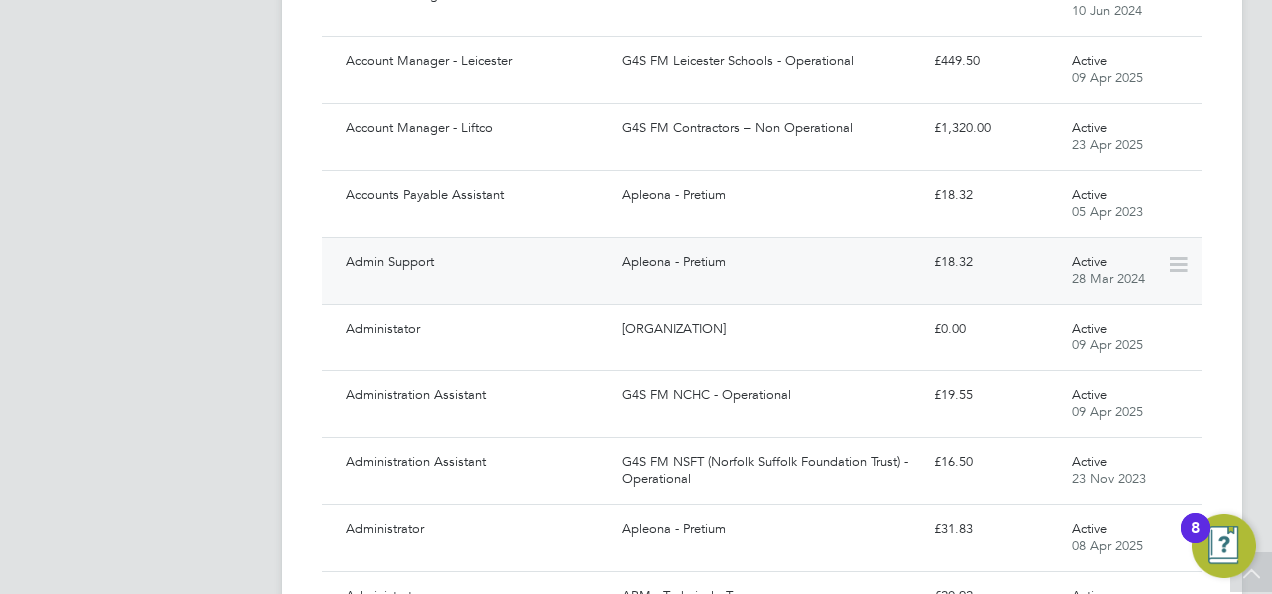 click on "Apleona - Pretium" 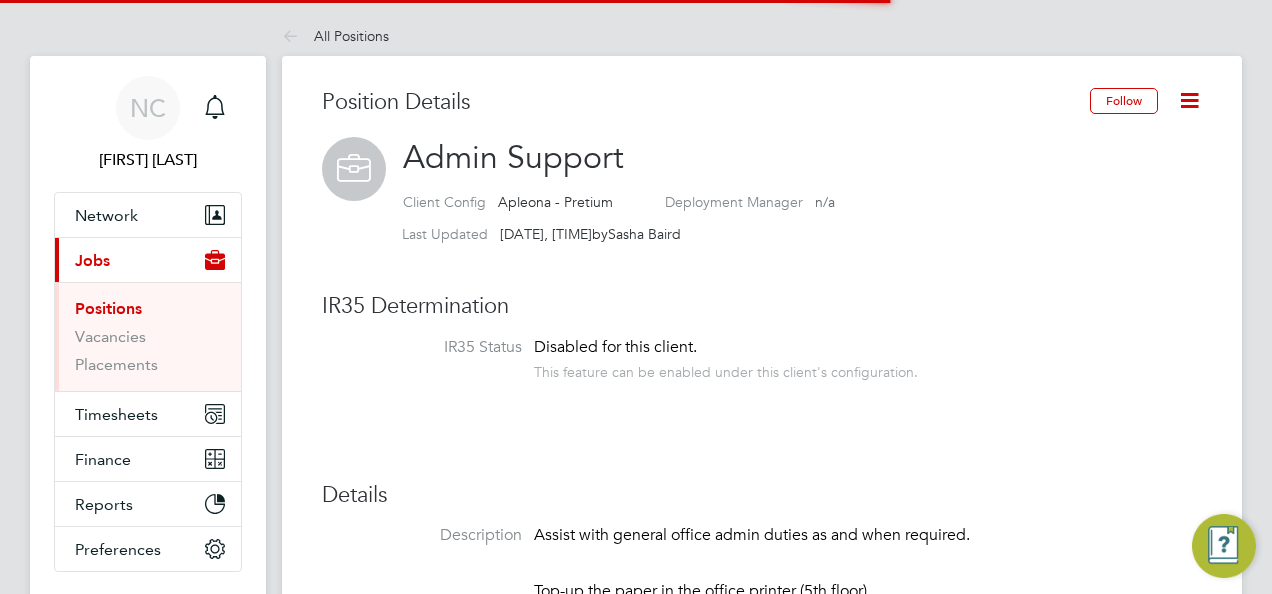 scroll, scrollTop: 0, scrollLeft: 0, axis: both 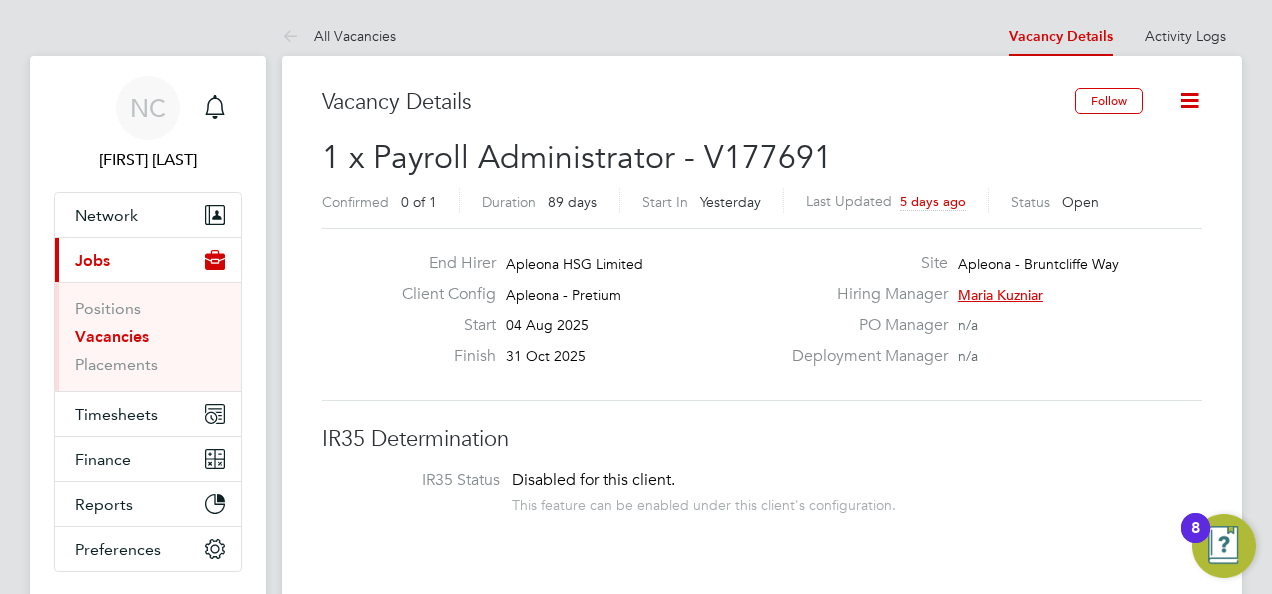 drag, startPoint x: 296, startPoint y: 31, endPoint x: 308, endPoint y: 31, distance: 12 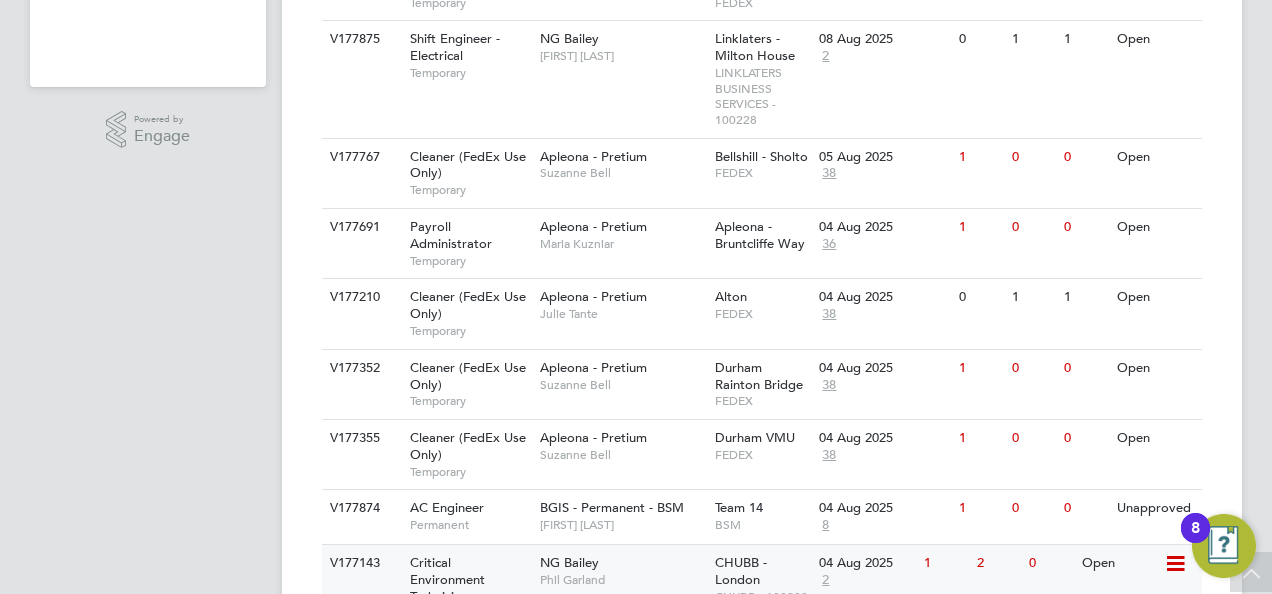 scroll, scrollTop: 0, scrollLeft: 0, axis: both 